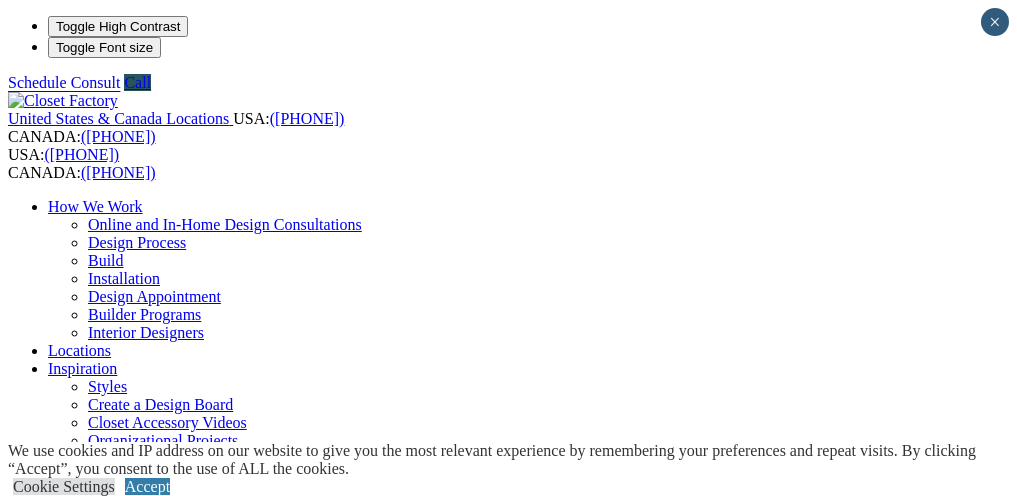 scroll, scrollTop: 0, scrollLeft: 0, axis: both 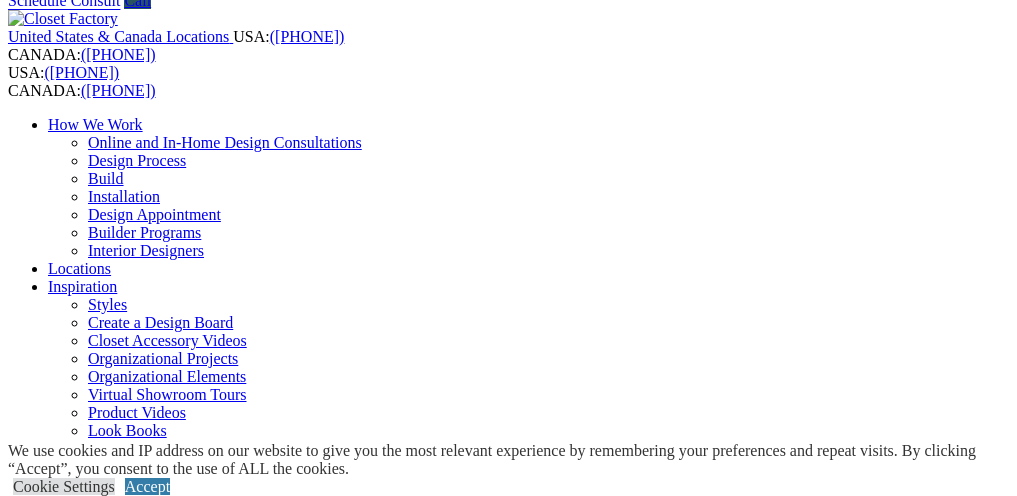 type on "*******" 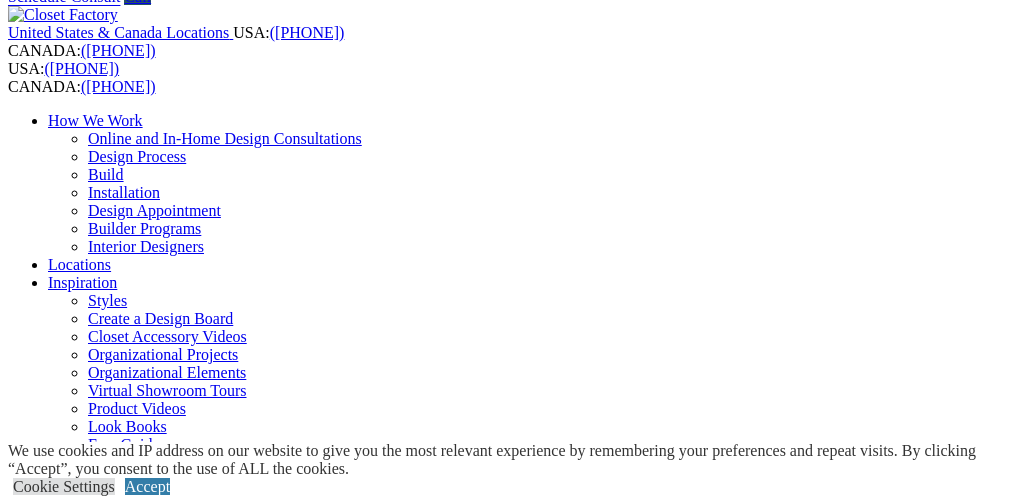scroll, scrollTop: 84, scrollLeft: 0, axis: vertical 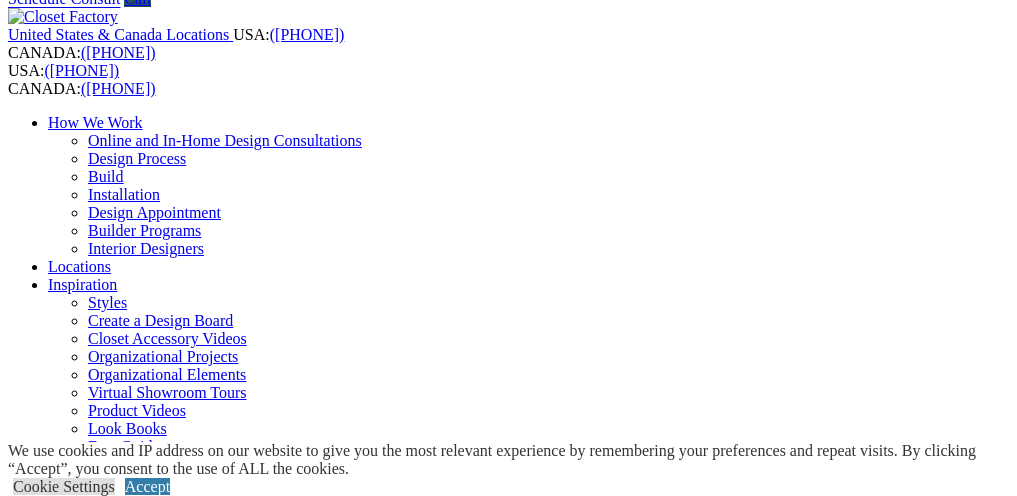type on "**********" 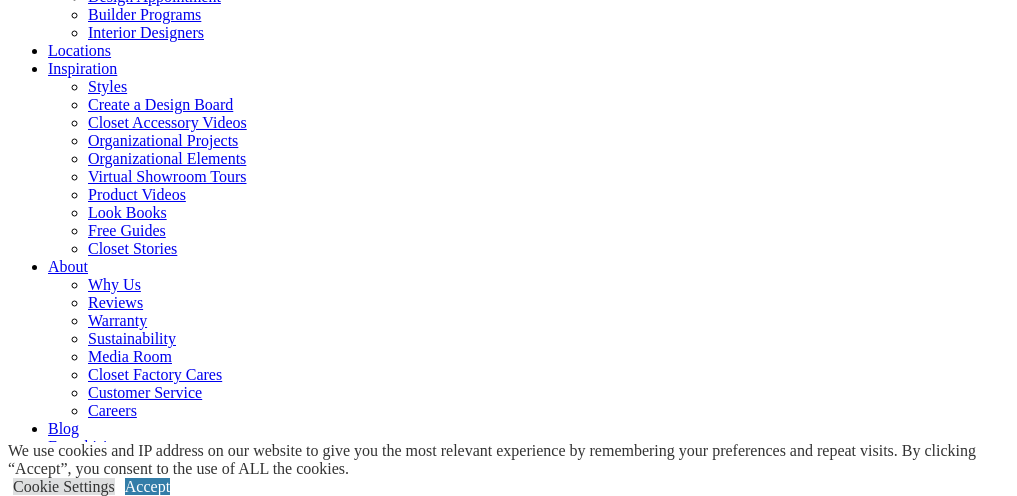 scroll, scrollTop: 306, scrollLeft: 0, axis: vertical 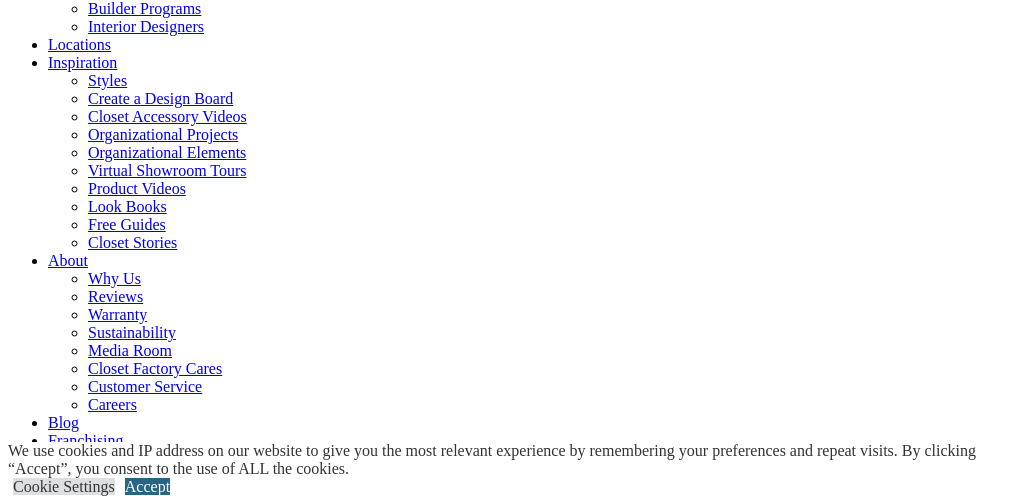 click on "Accept" at bounding box center (147, 486) 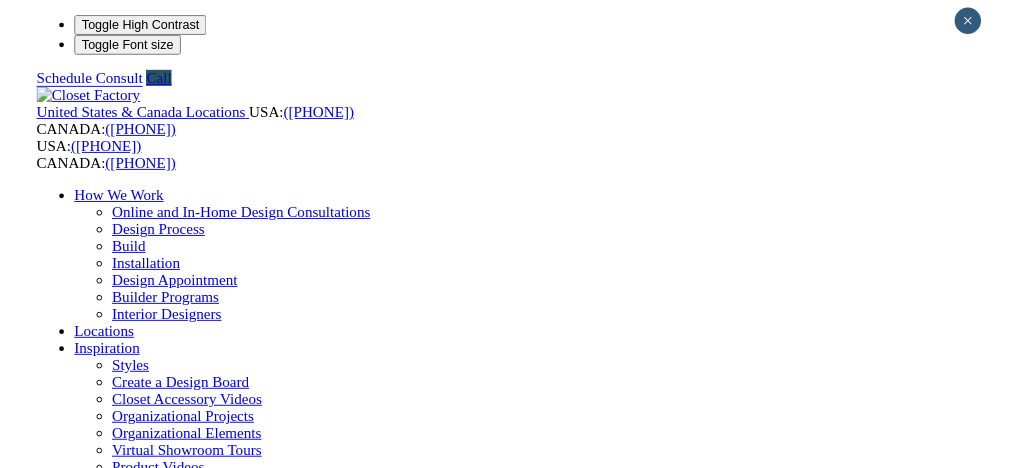 scroll, scrollTop: 0, scrollLeft: 0, axis: both 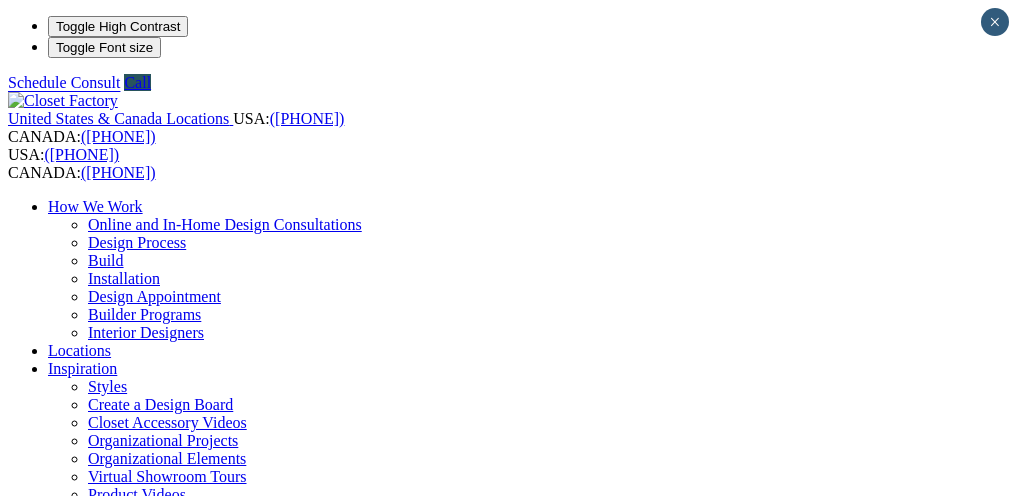 drag, startPoint x: 970, startPoint y: 361, endPoint x: 987, endPoint y: 352, distance: 19.235384 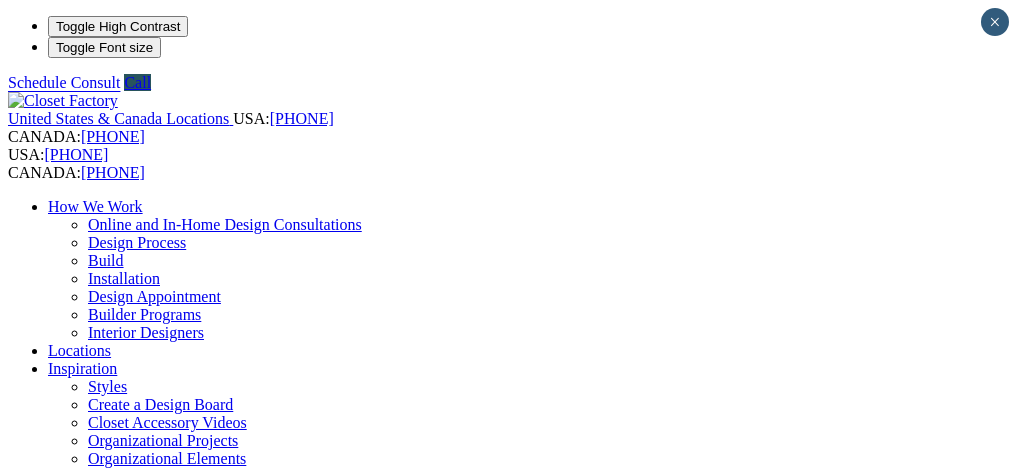 scroll, scrollTop: 0, scrollLeft: 0, axis: both 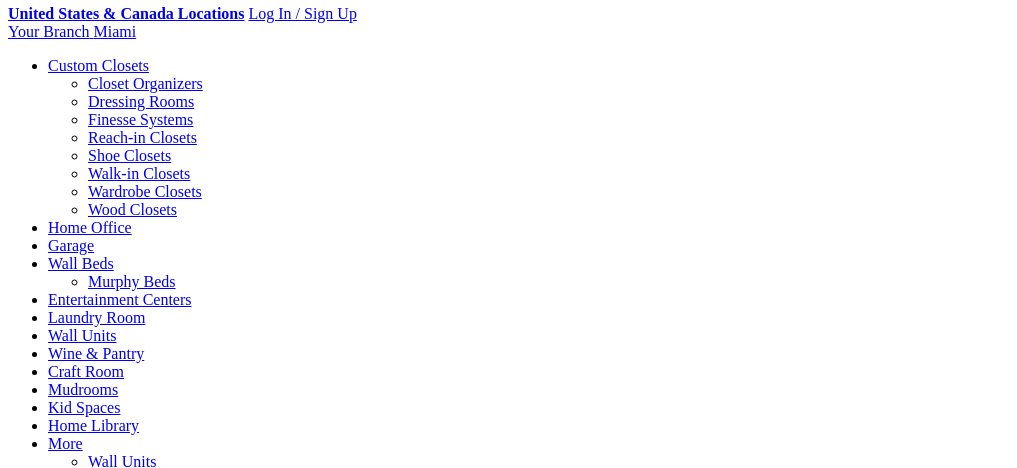 type on "**********" 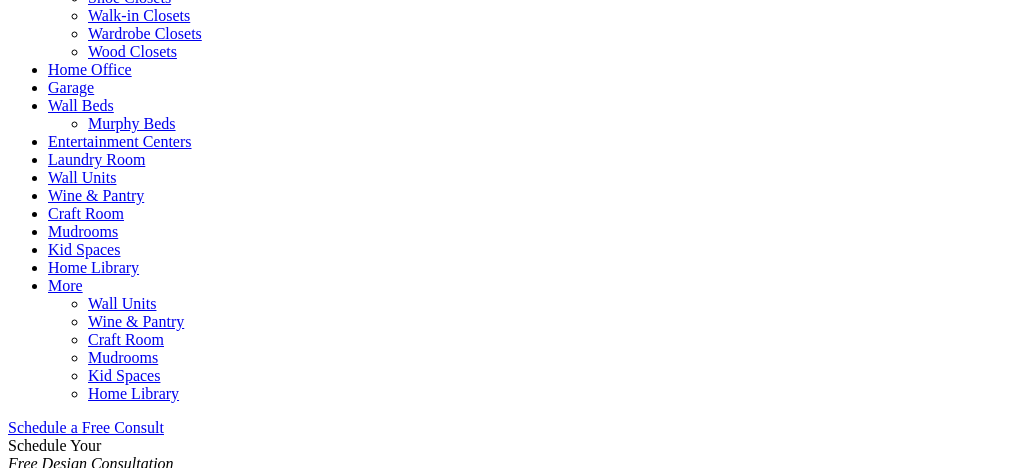 scroll, scrollTop: 926, scrollLeft: 0, axis: vertical 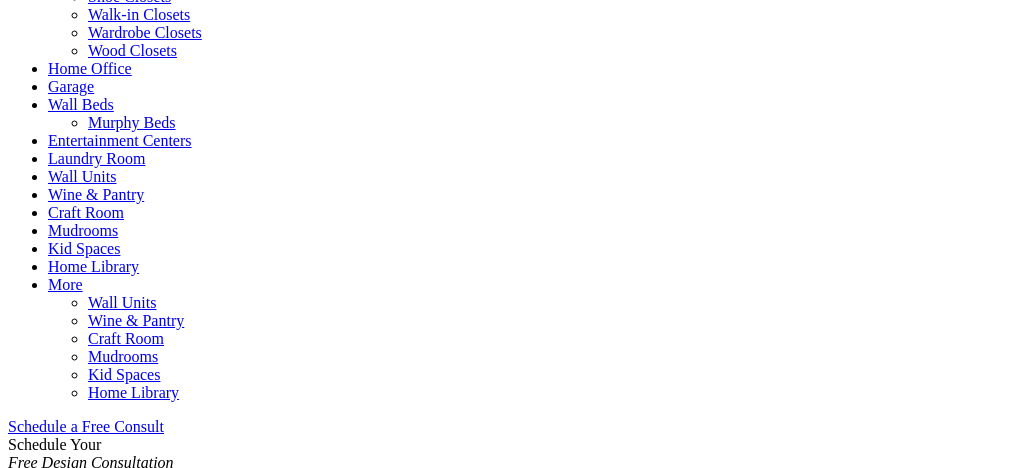 type on "**********" 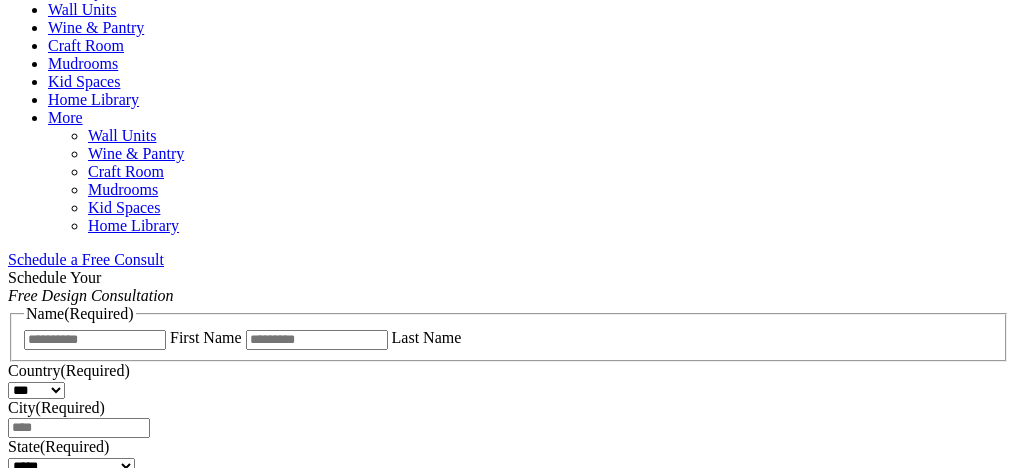 scroll, scrollTop: 1085, scrollLeft: 0, axis: vertical 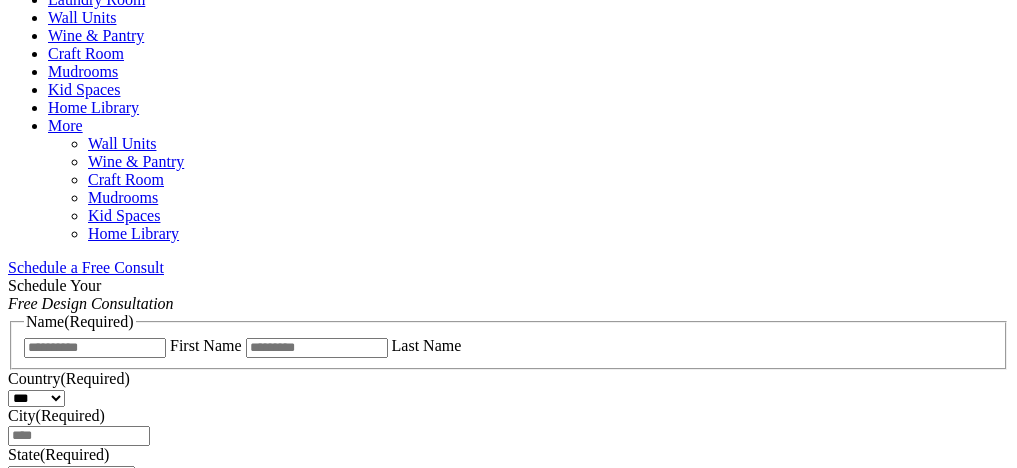 drag, startPoint x: 974, startPoint y: 407, endPoint x: 975, endPoint y: 431, distance: 24.020824 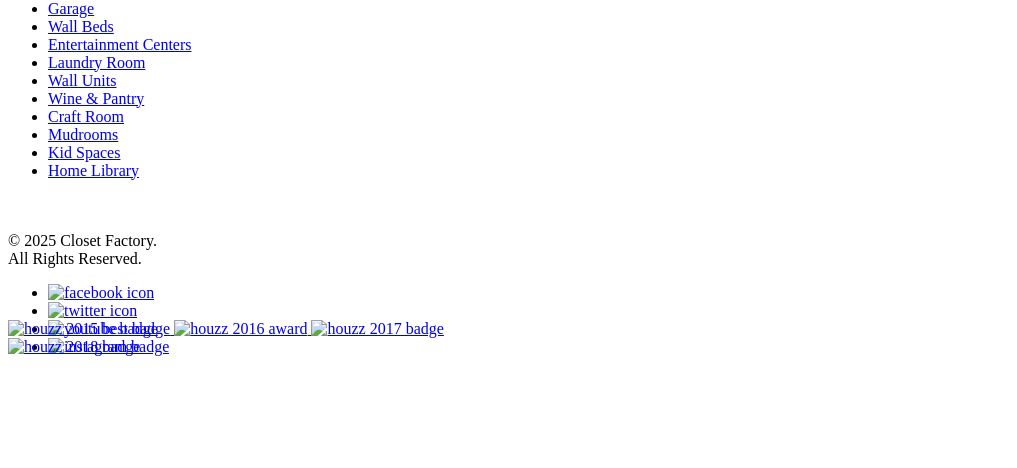 scroll, scrollTop: 12175, scrollLeft: 0, axis: vertical 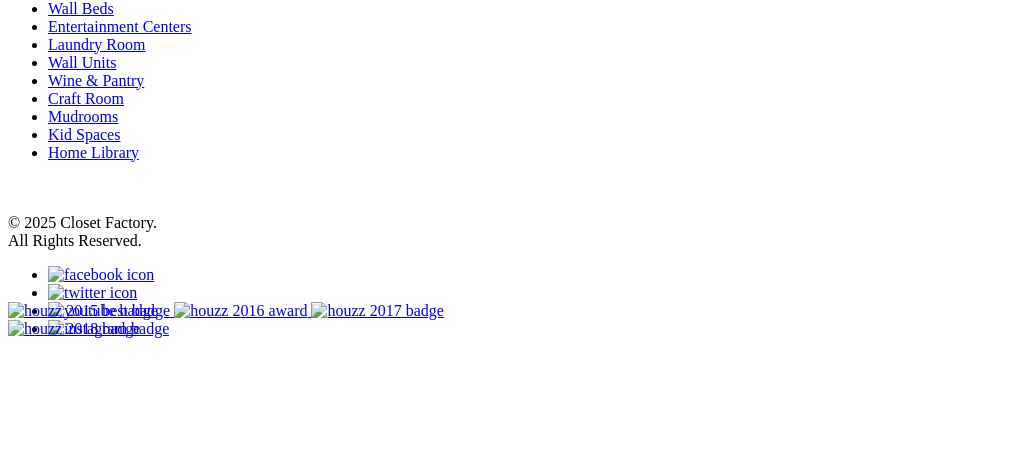 click on "Schedule a Consult" at bounding box center (70, -1321) 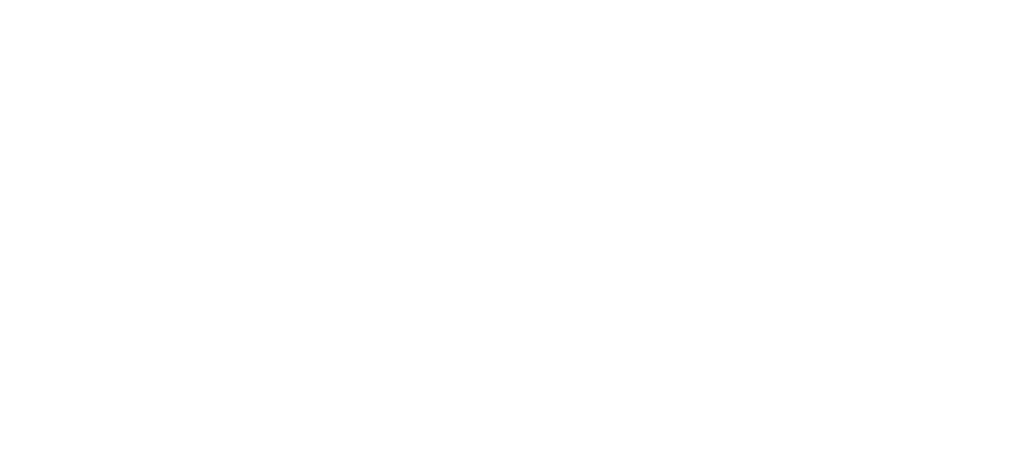 click on "**********" at bounding box center (46, 12415) 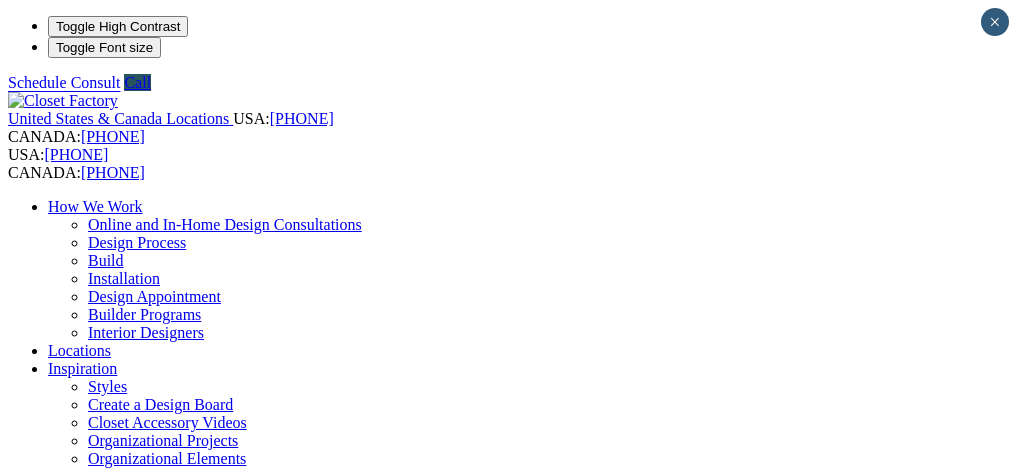 scroll, scrollTop: 0, scrollLeft: 0, axis: both 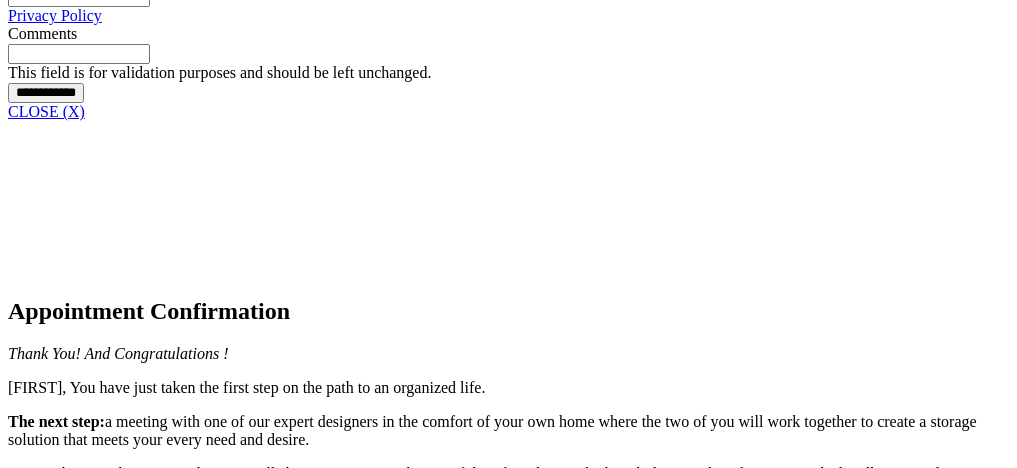 drag, startPoint x: 989, startPoint y: 427, endPoint x: 996, endPoint y: 438, distance: 13.038404 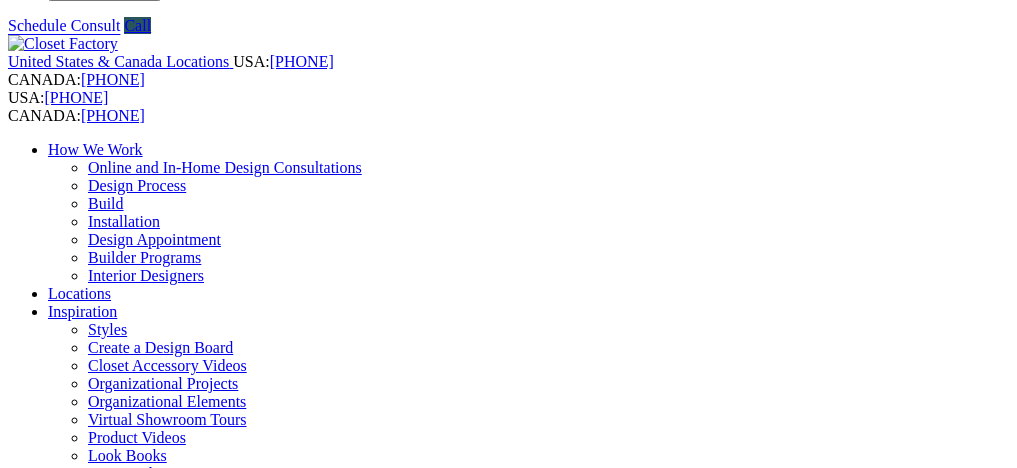 scroll, scrollTop: 0, scrollLeft: 0, axis: both 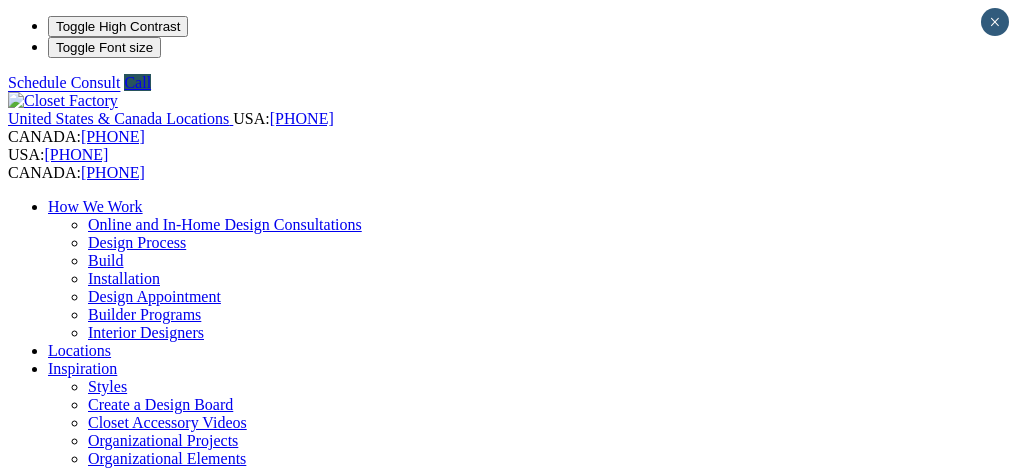 click on "**********" at bounding box center (508, 1607) 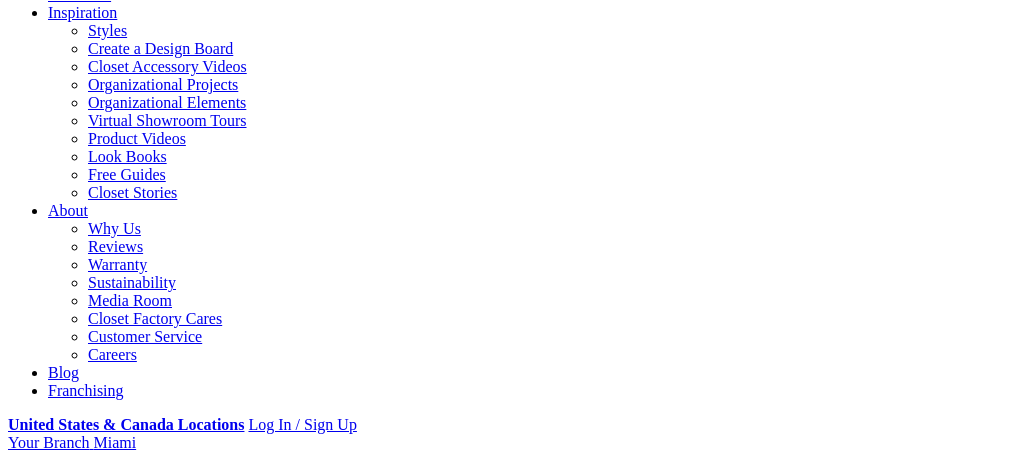 scroll, scrollTop: 357, scrollLeft: 0, axis: vertical 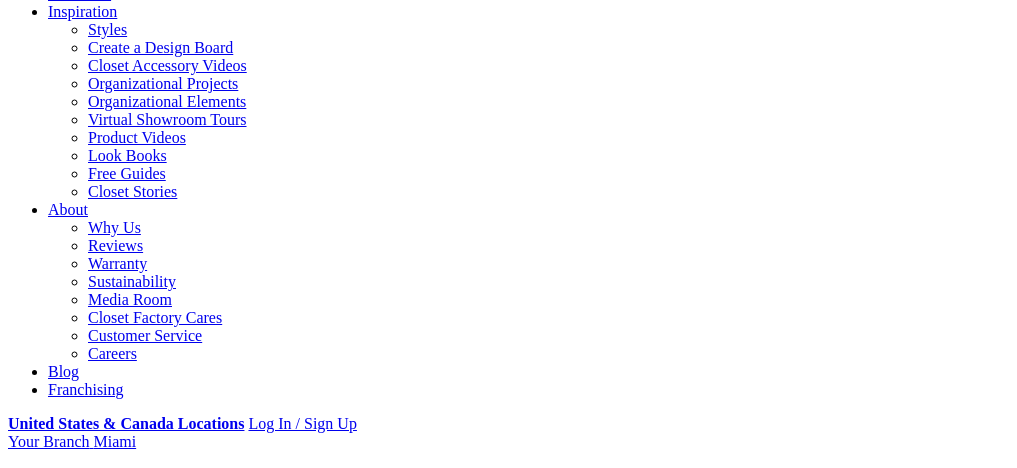 click on "[FIRST], You have just taken the first step on the path to an organized life.
The next step:  a meeting with one of our expert designers in the comfort of your own home where the two of you will work together to create a storage solution that meets your every need and desire.
During the consultation, our designer will show you our complete portfolio of products, which includes samples of our materials, handles, specialty item offerings and tear sheets that display our complete range of accessory selections. This ensures that we not only create the ideal storage solution for your space, but that we also provide you with a lot of design inspiration for your project.
We will call [PHONE] or send an email to [EMAIL] within 48 hours to set your appointment and answer any questions you may have. The fun is about to start, and we cannot wait to help you maximize your space and streamline the life you live.
Sincerely,
[FIRST] [LAST]
Closet Factory" at bounding box center (508, 1885) 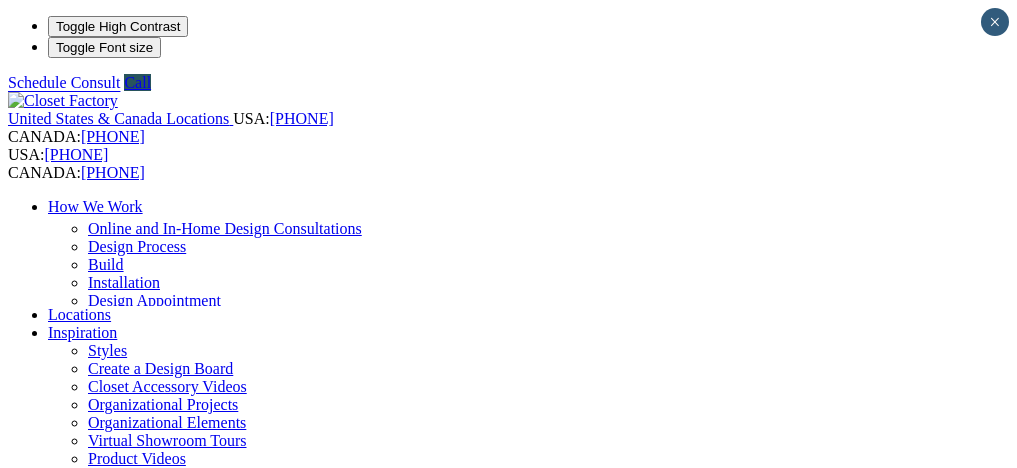 scroll, scrollTop: 0, scrollLeft: 0, axis: both 